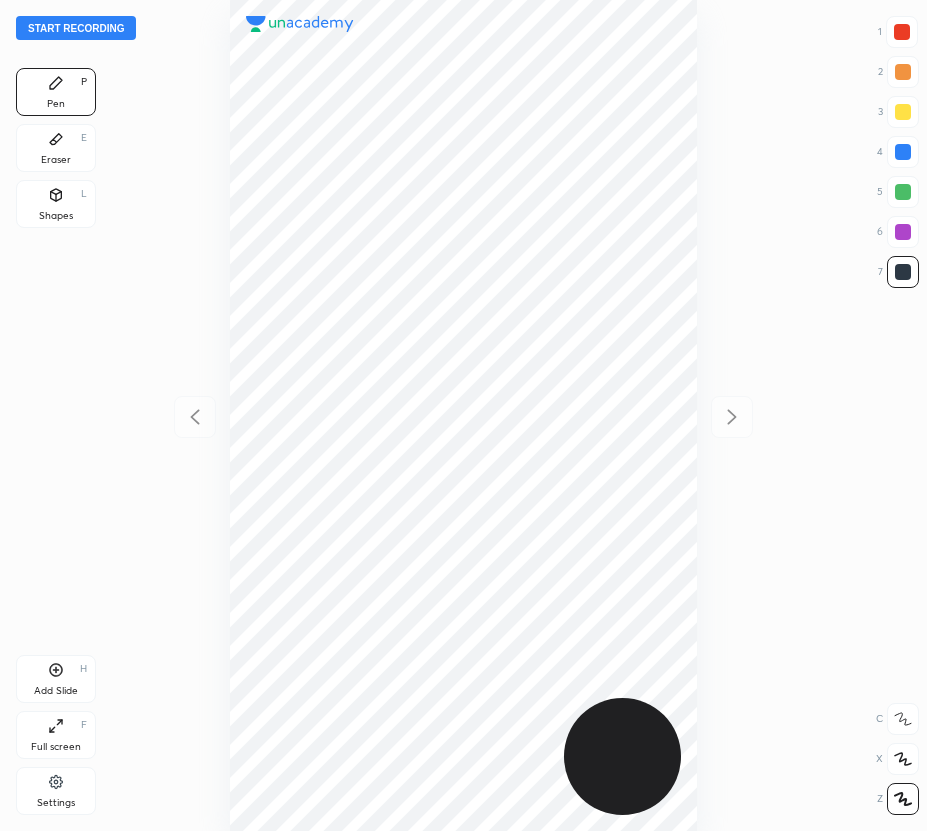 scroll, scrollTop: 0, scrollLeft: 0, axis: both 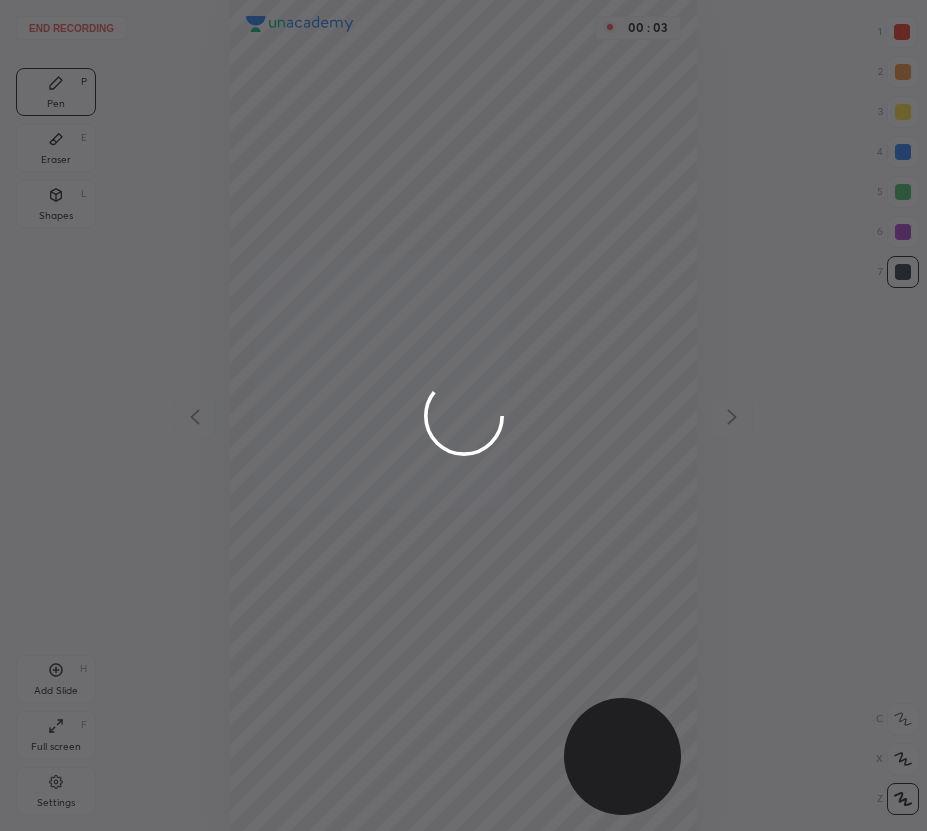 drag, startPoint x: 904, startPoint y: 23, endPoint x: 807, endPoint y: 52, distance: 101.24229 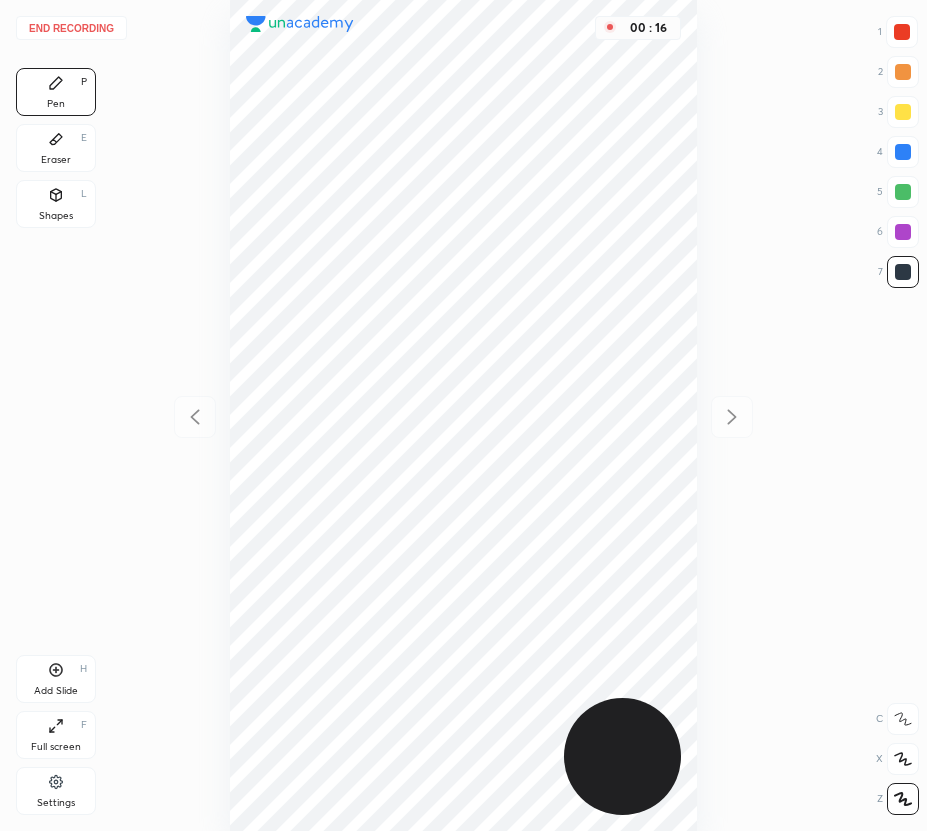 drag, startPoint x: 904, startPoint y: 33, endPoint x: 746, endPoint y: 73, distance: 162.98466 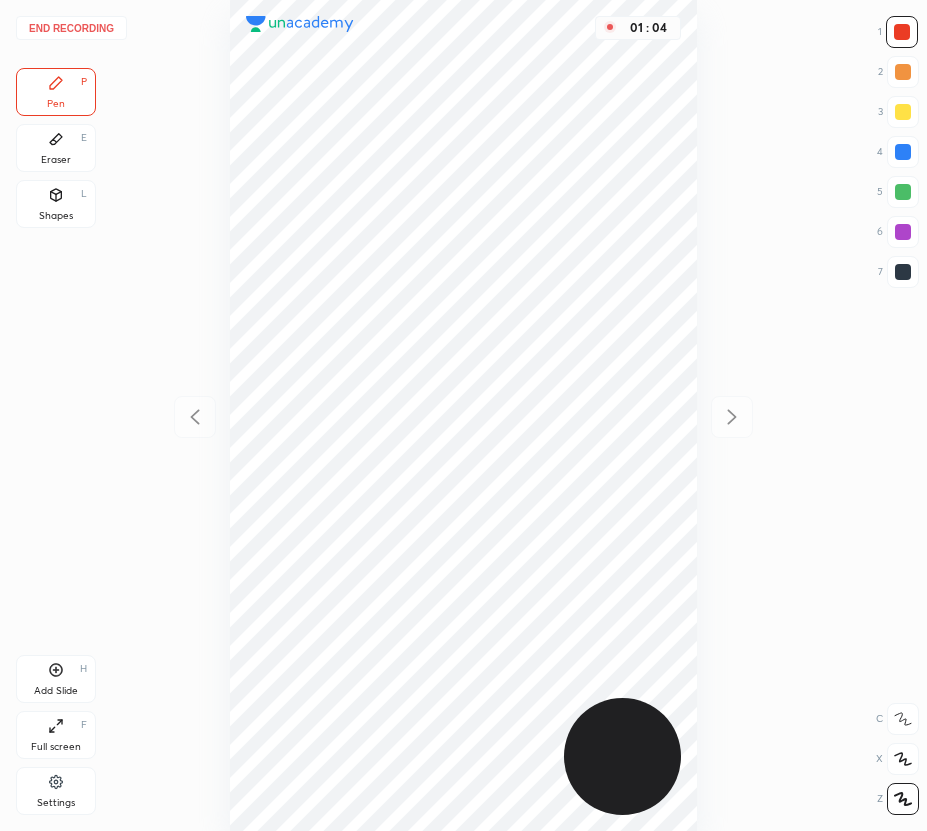 click on "Add Slide H" at bounding box center [56, 679] 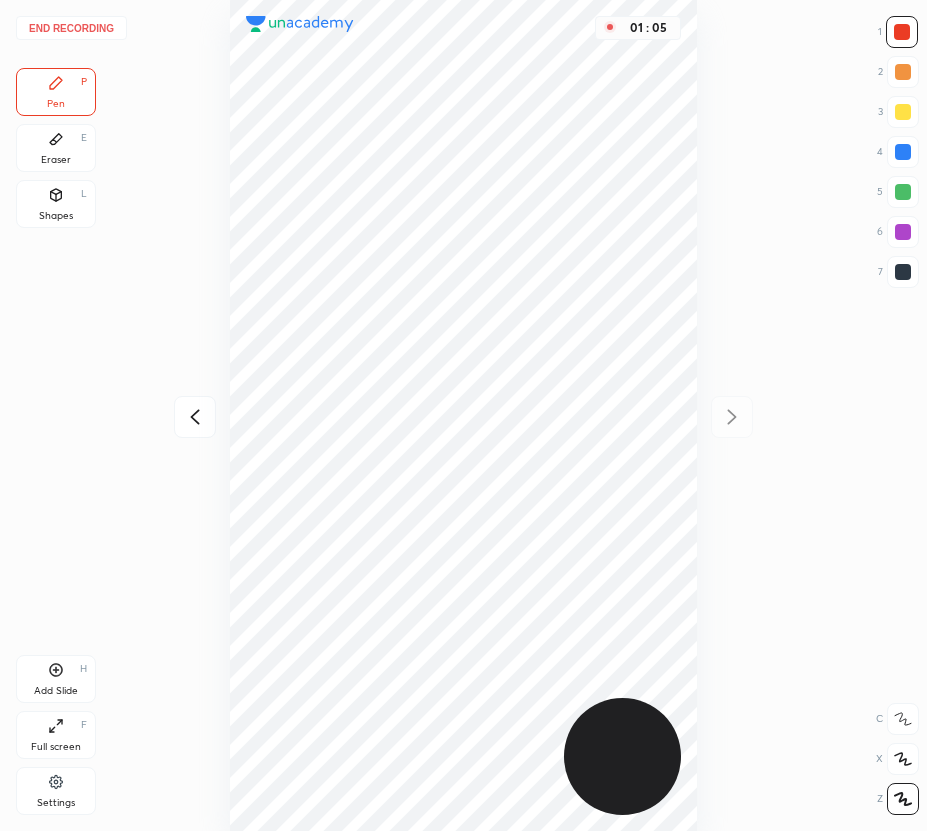 drag, startPoint x: 56, startPoint y: 199, endPoint x: 190, endPoint y: 193, distance: 134.13426 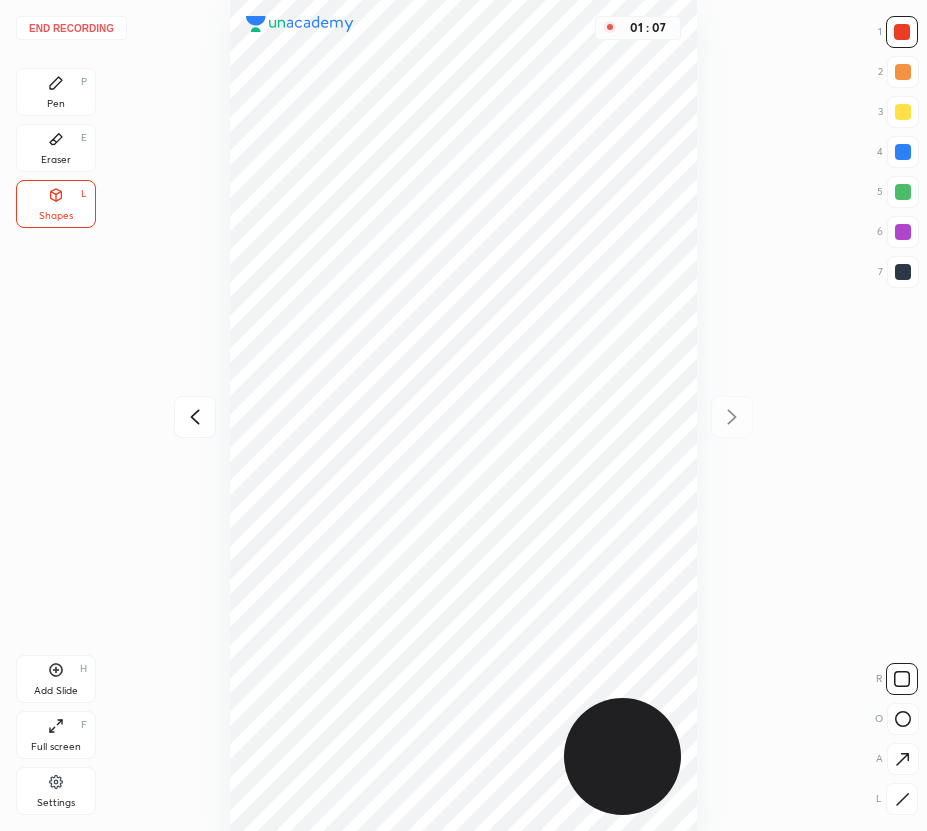 drag, startPoint x: 58, startPoint y: 80, endPoint x: 209, endPoint y: 138, distance: 161.75598 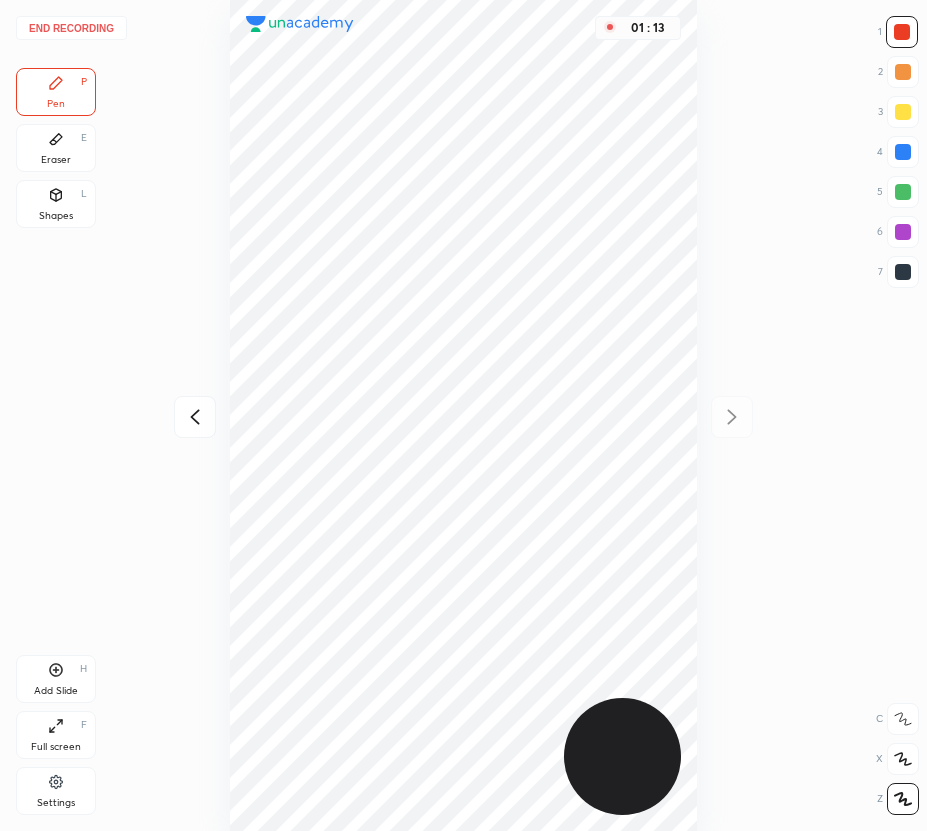 click at bounding box center [903, 152] 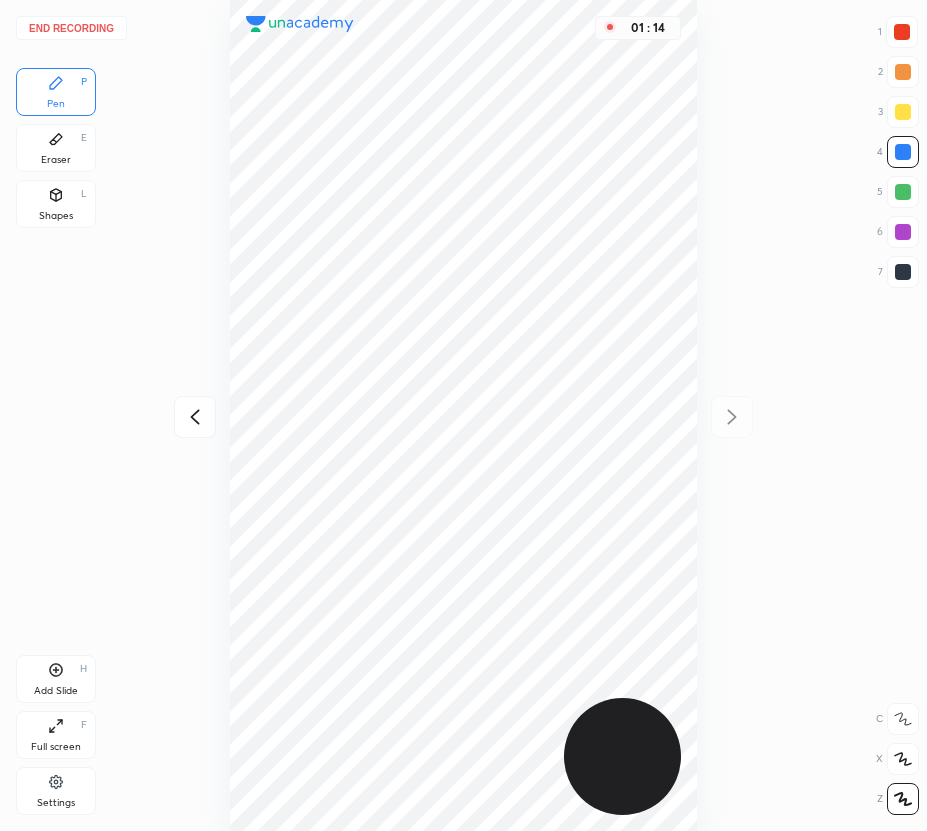 click at bounding box center (195, 417) 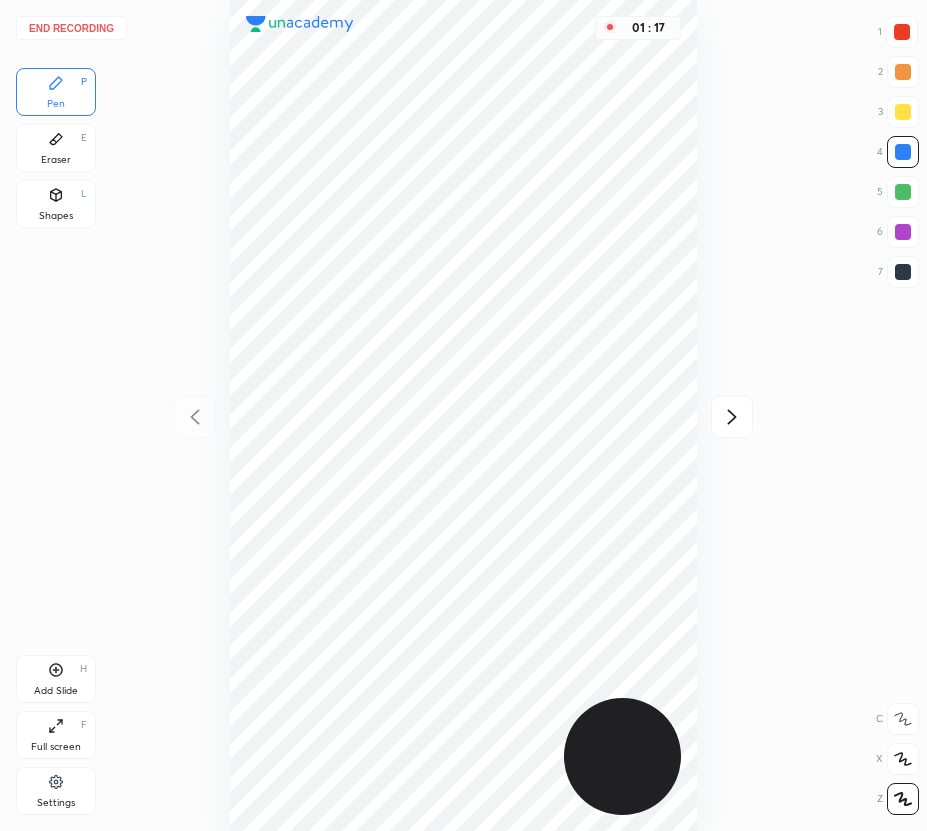 click 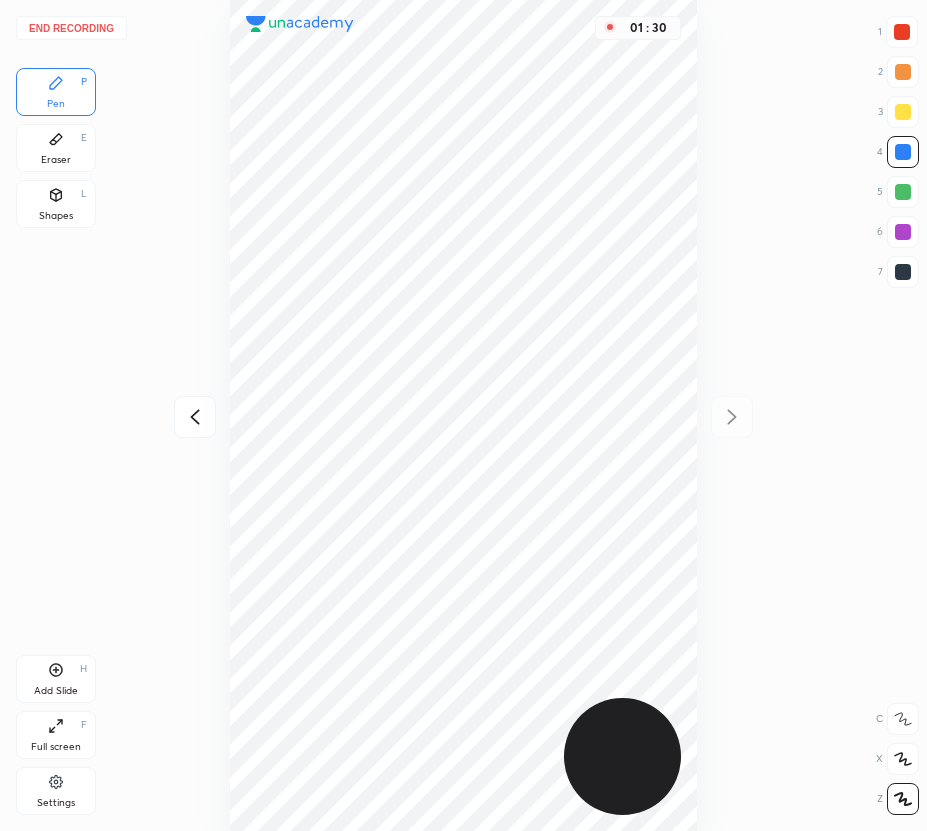 click on "End recording" at bounding box center [71, 28] 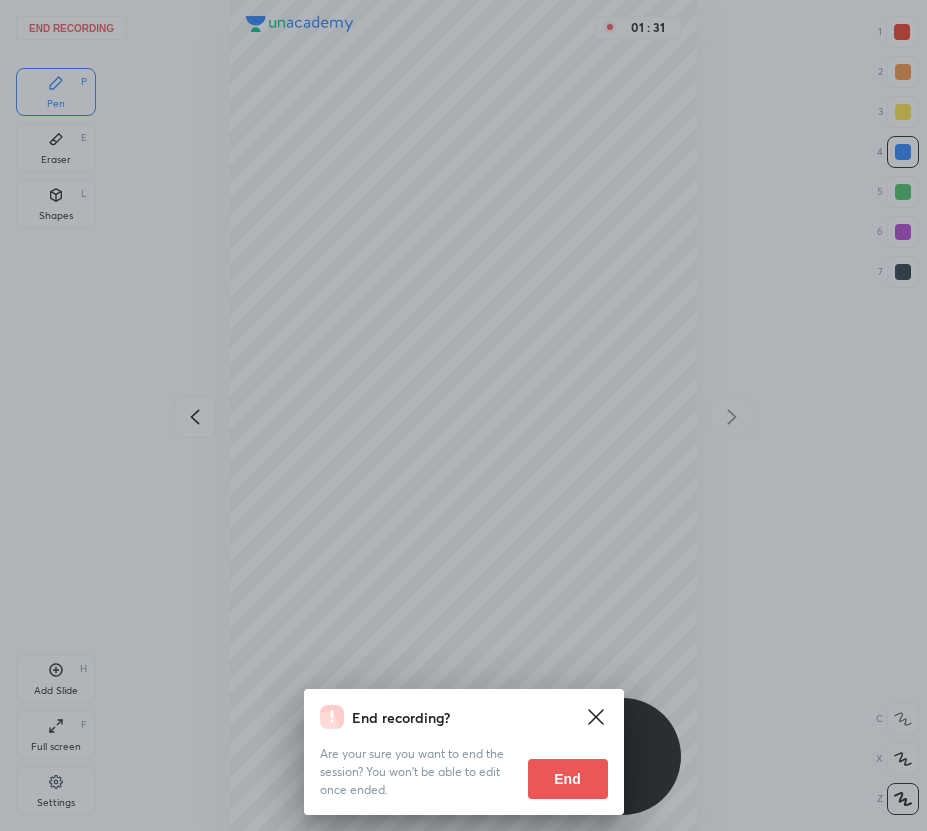 click on "End" at bounding box center (568, 779) 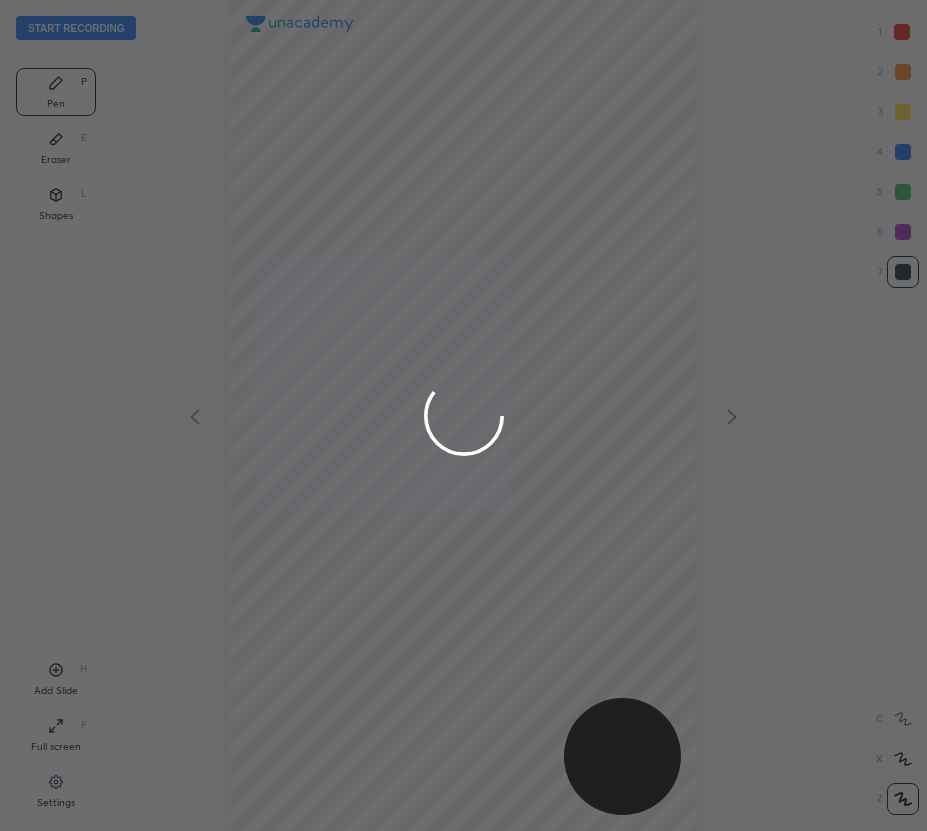 scroll, scrollTop: 99169, scrollLeft: 99393, axis: both 